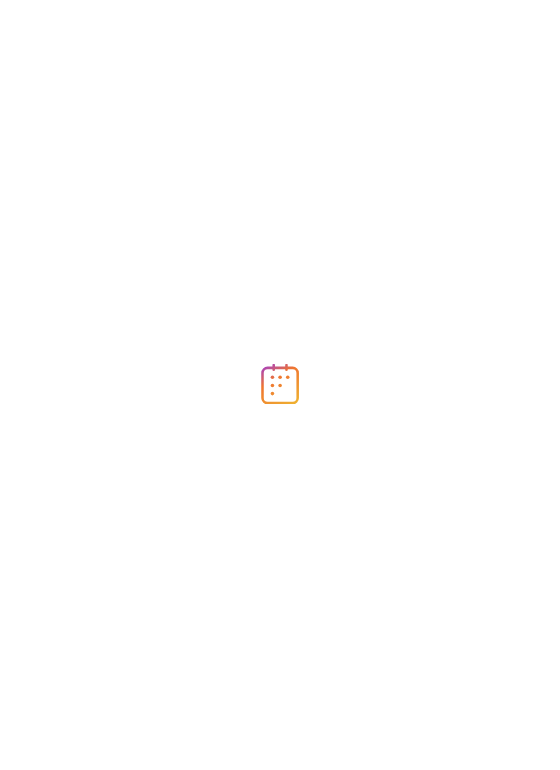 scroll, scrollTop: 0, scrollLeft: 0, axis: both 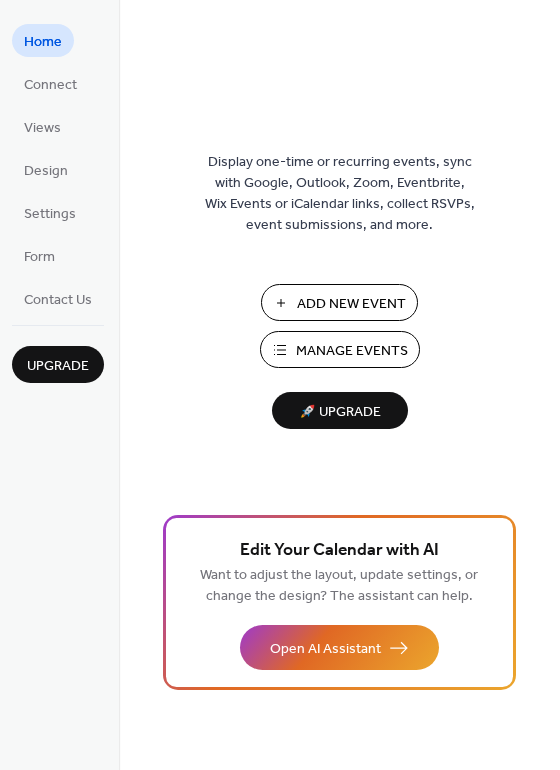 click on "Manage Events" at bounding box center (352, 351) 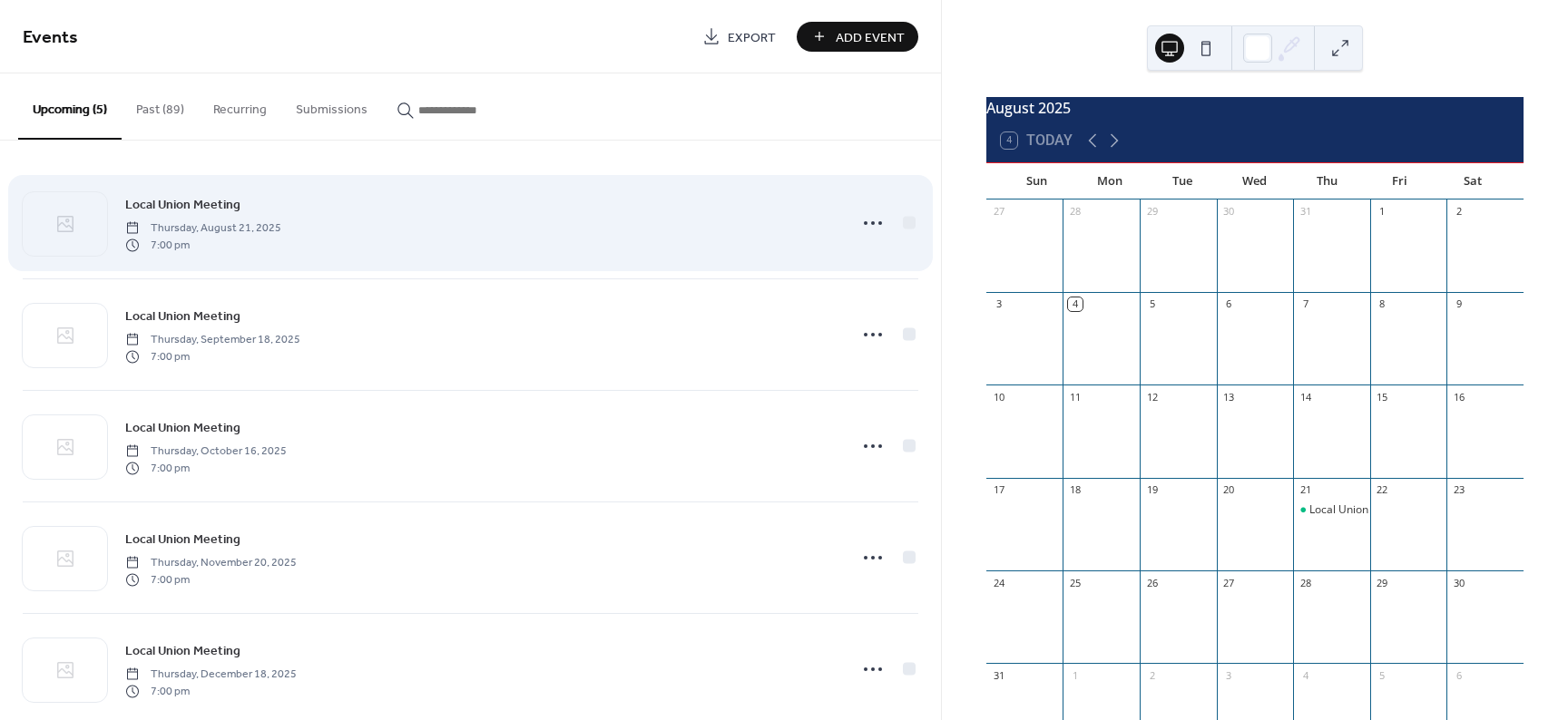 scroll, scrollTop: 0, scrollLeft: 0, axis: both 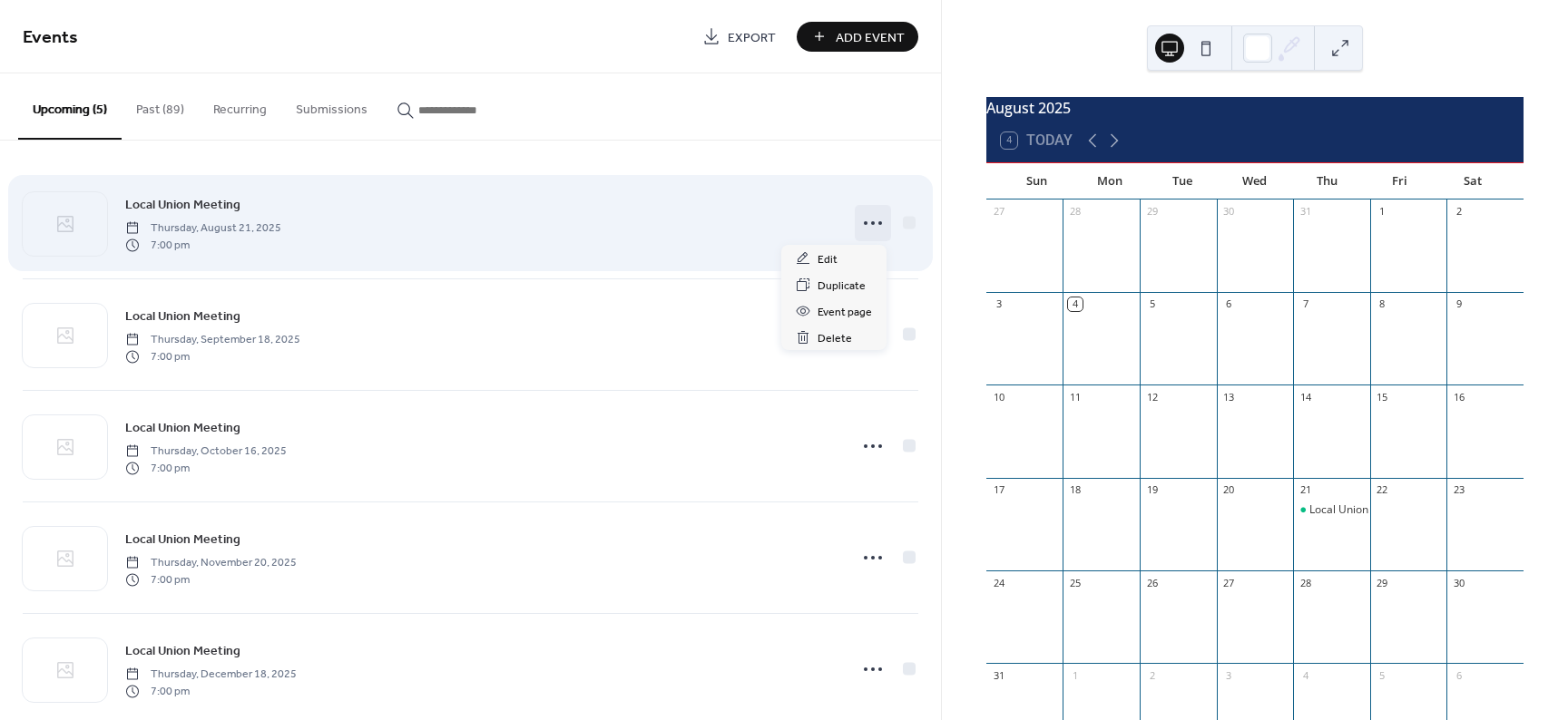 click 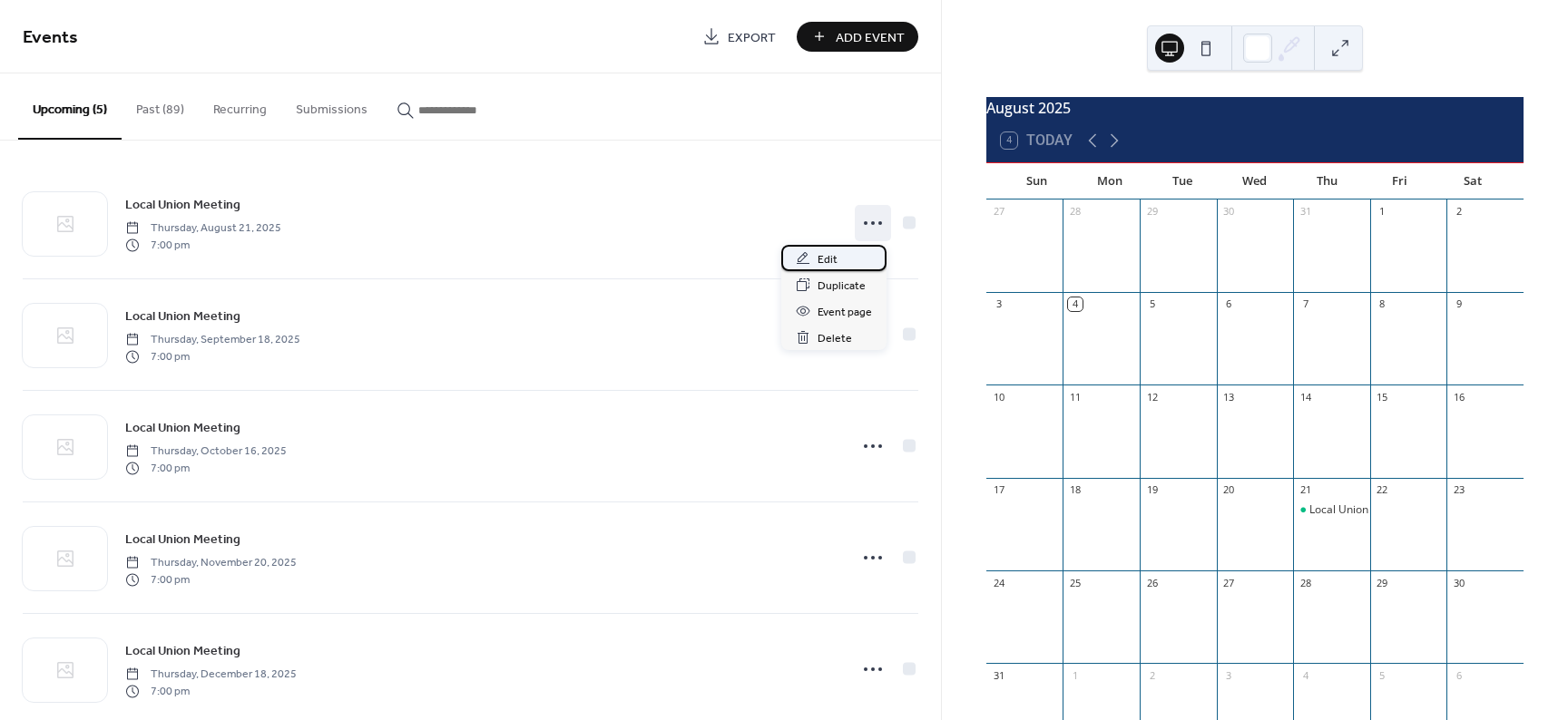 click on "Edit" at bounding box center [834, 258] 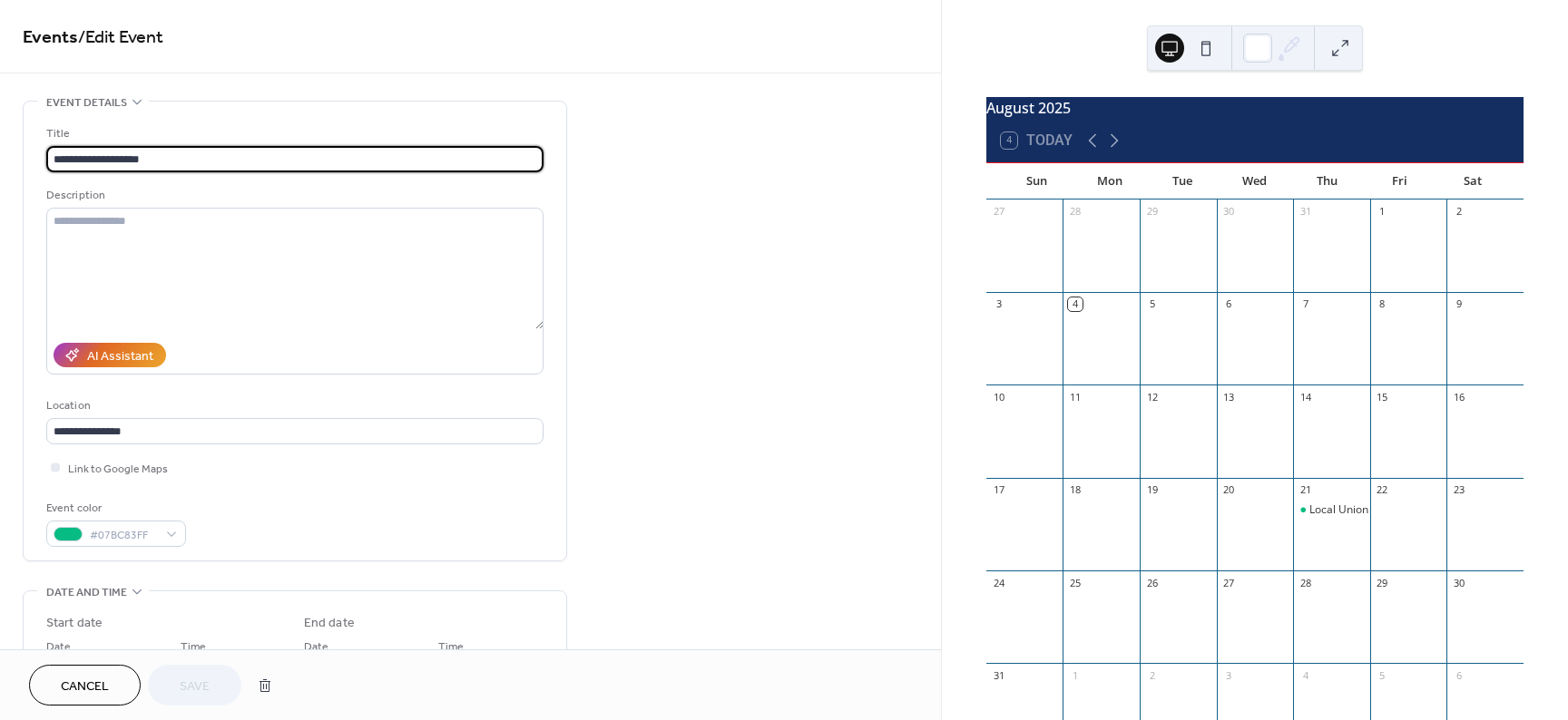 drag, startPoint x: 57, startPoint y: 156, endPoint x: 83, endPoint y: 152, distance: 26.305893 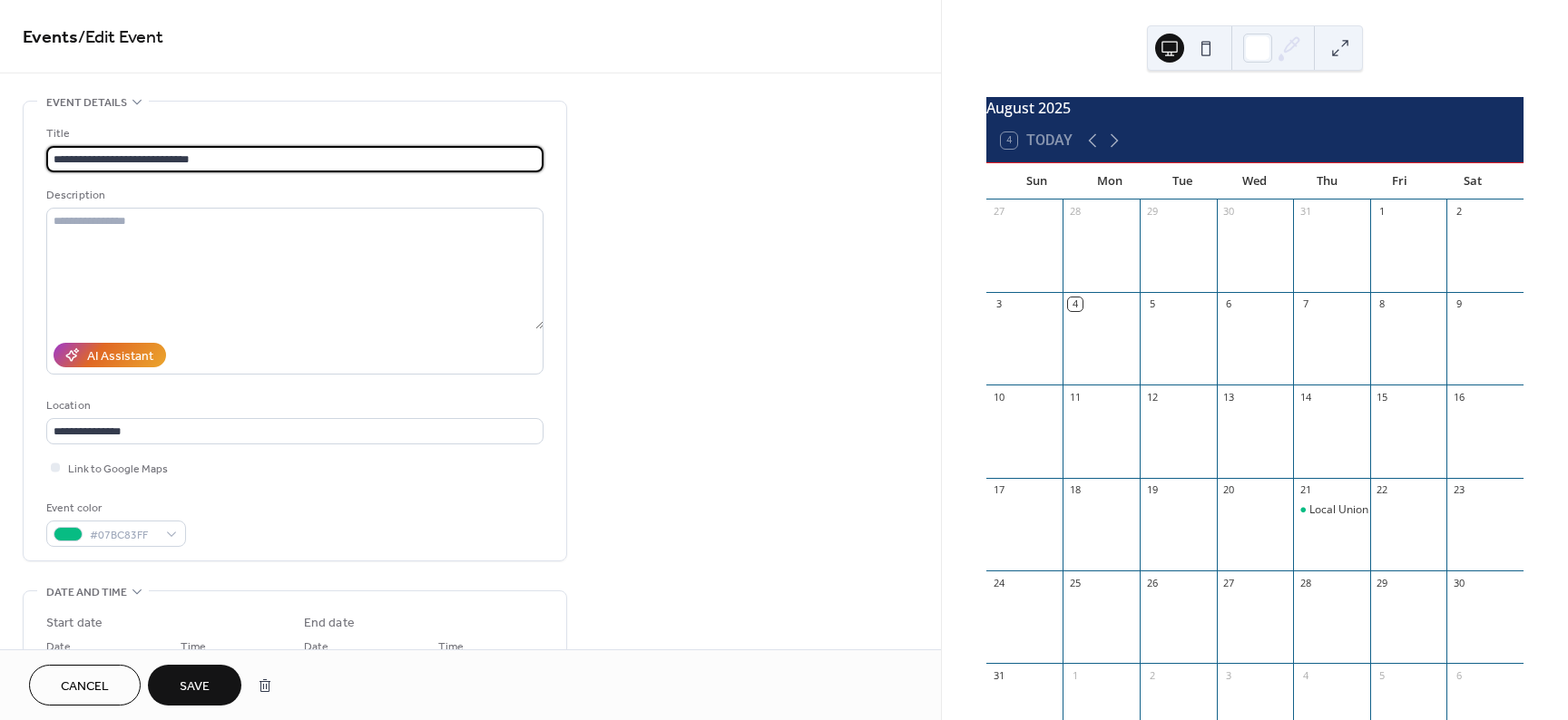 type on "**********" 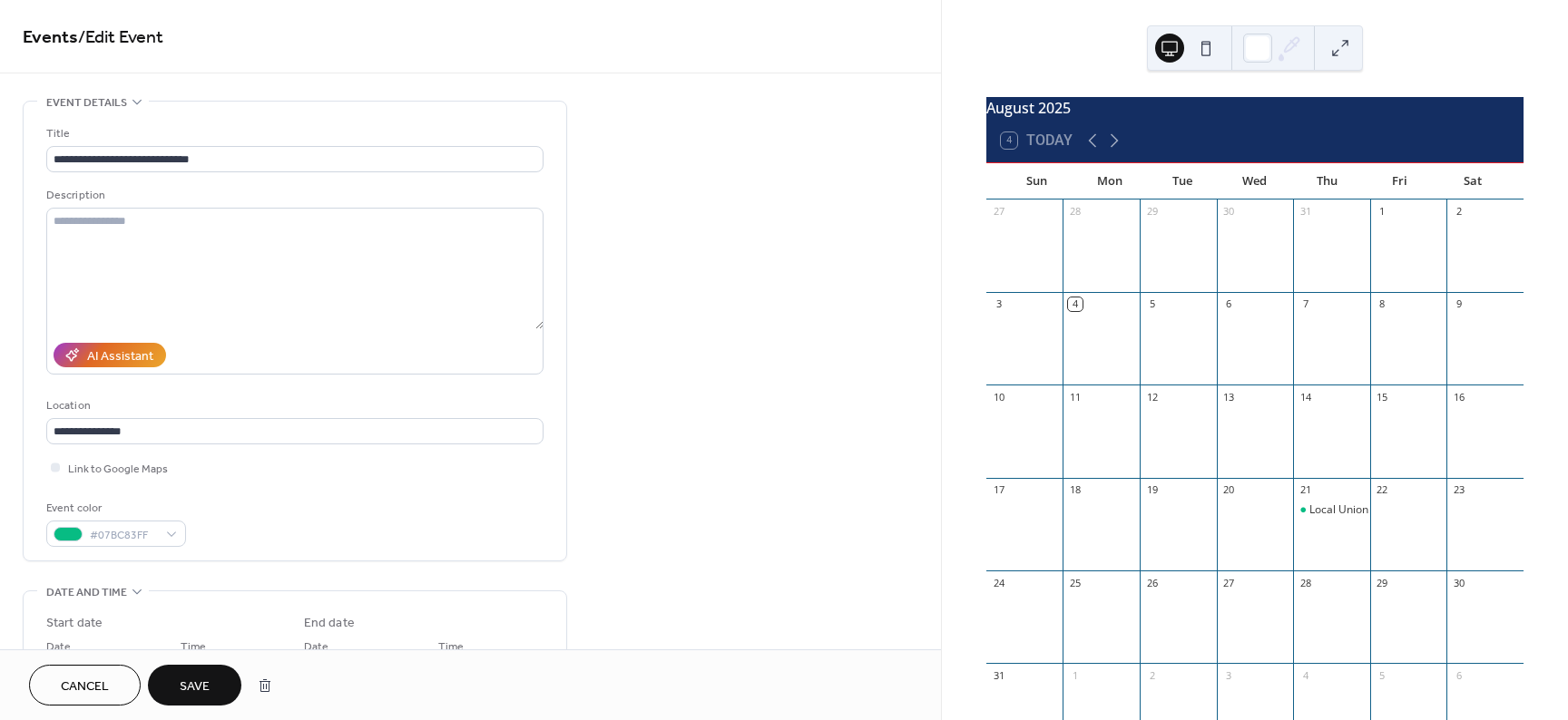 click on "Save" at bounding box center [194, 686] 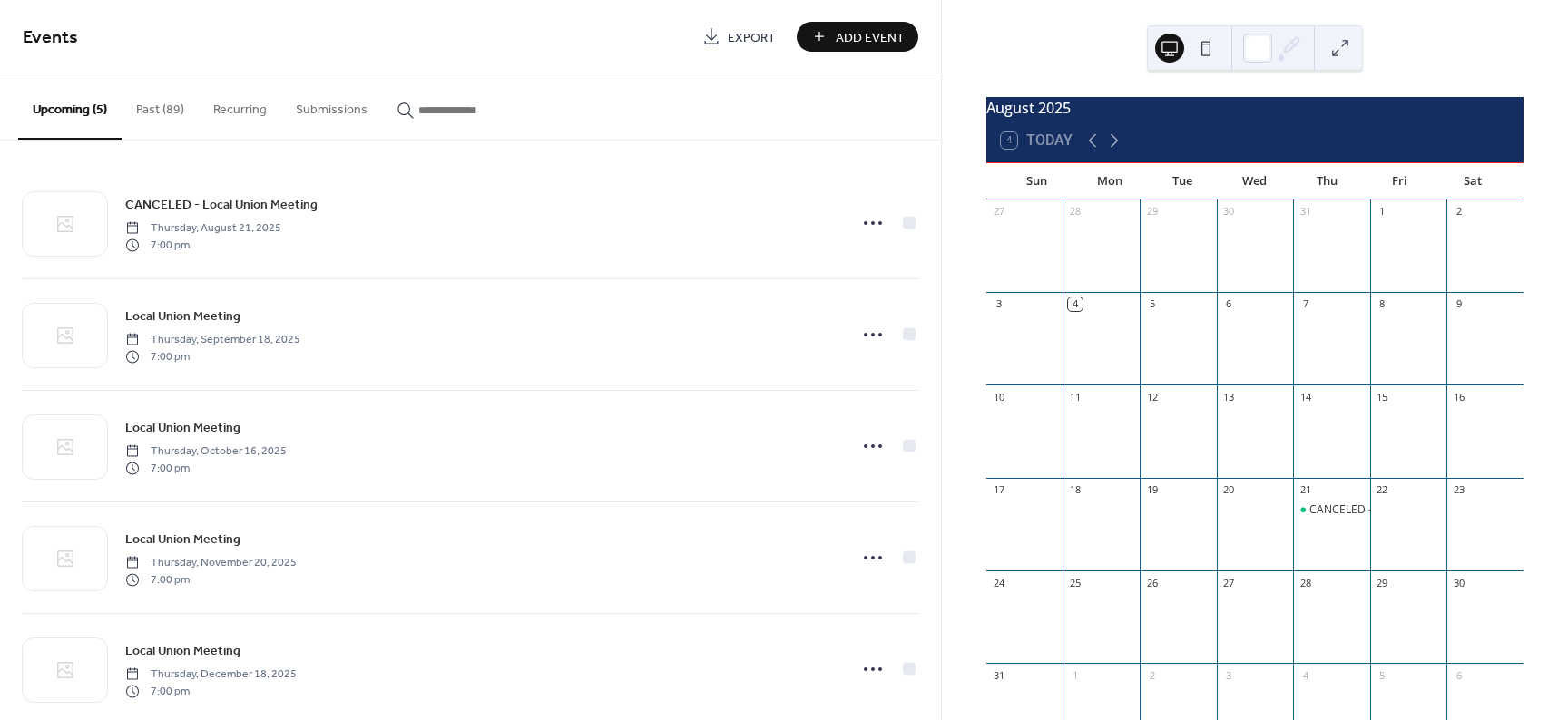 click on "Past (89)" at bounding box center [160, 105] 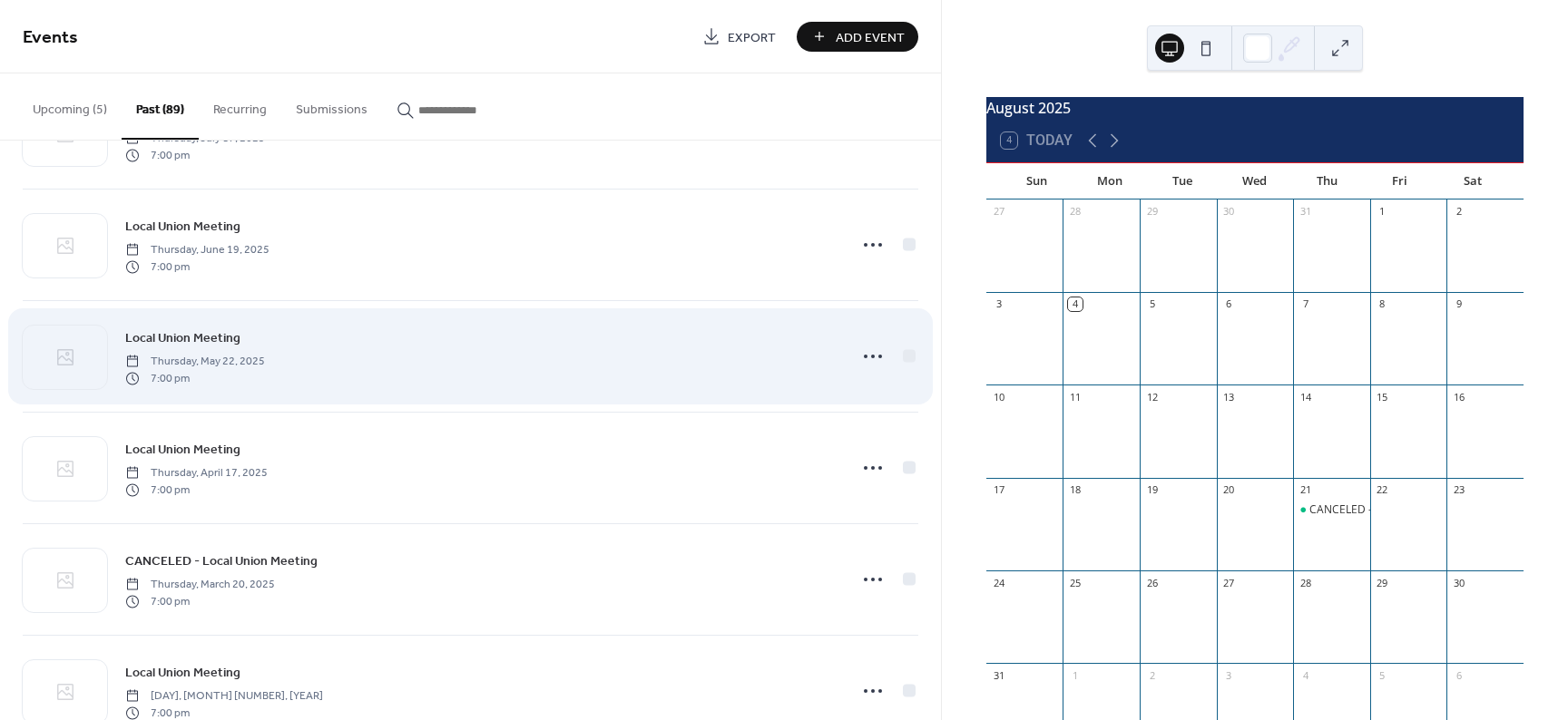 scroll, scrollTop: 91, scrollLeft: 0, axis: vertical 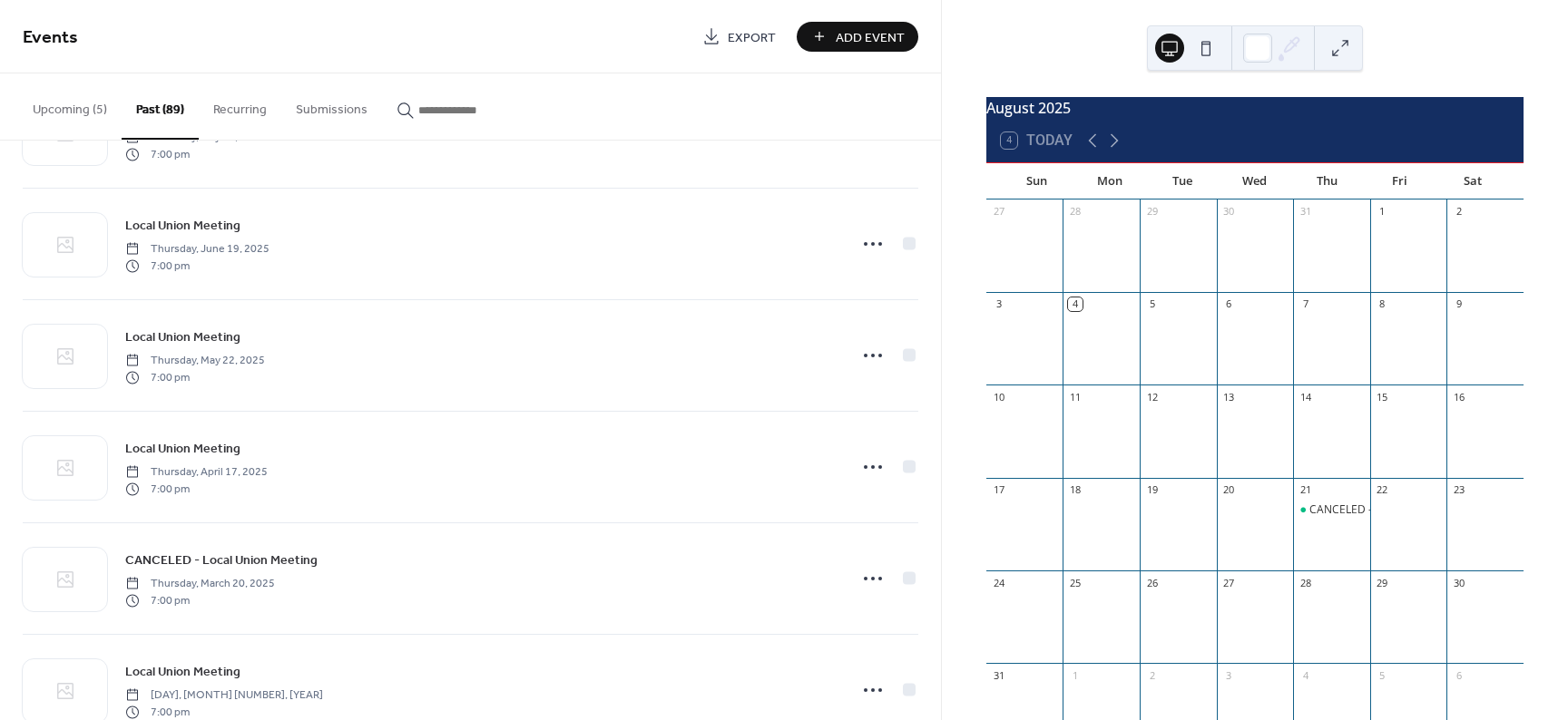 click on "Upcoming (5)" at bounding box center [70, 105] 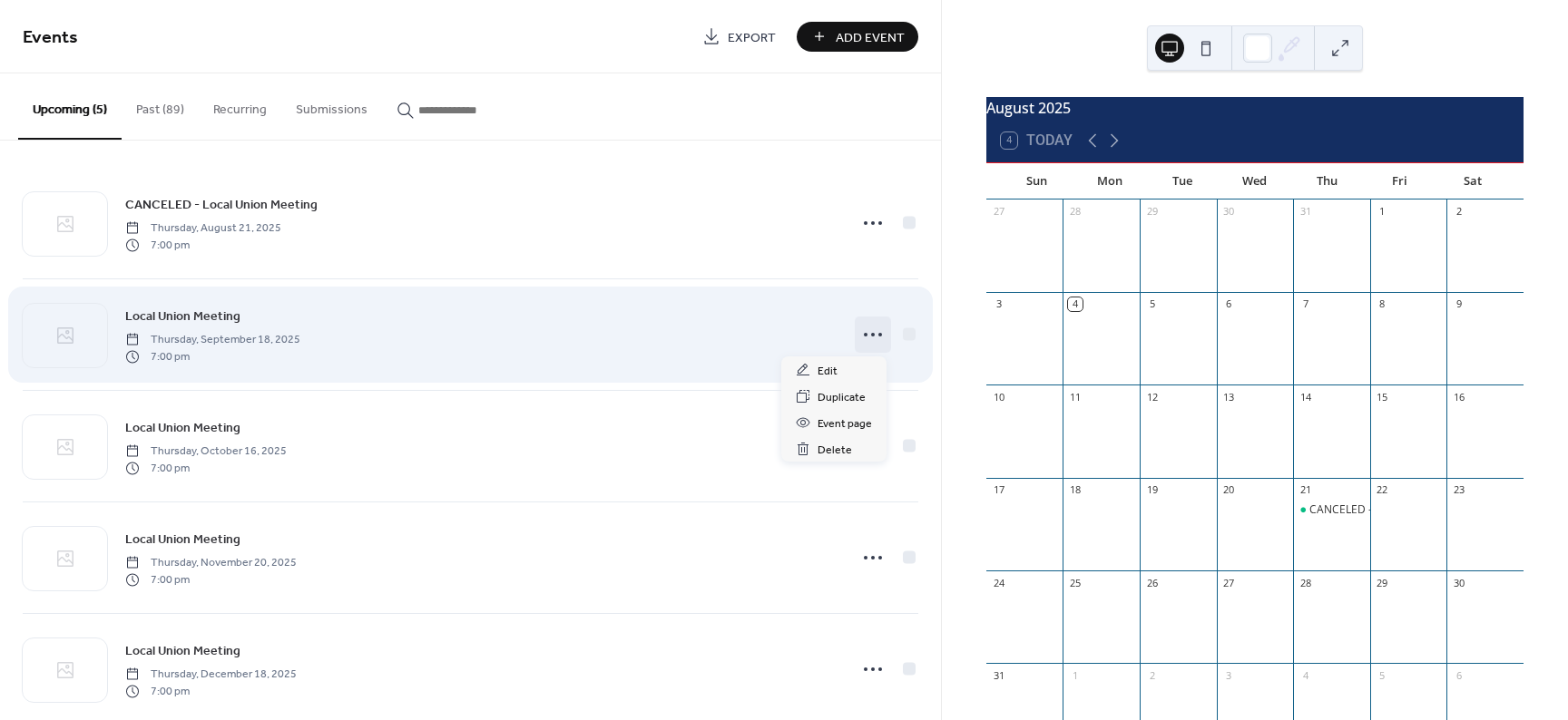 click 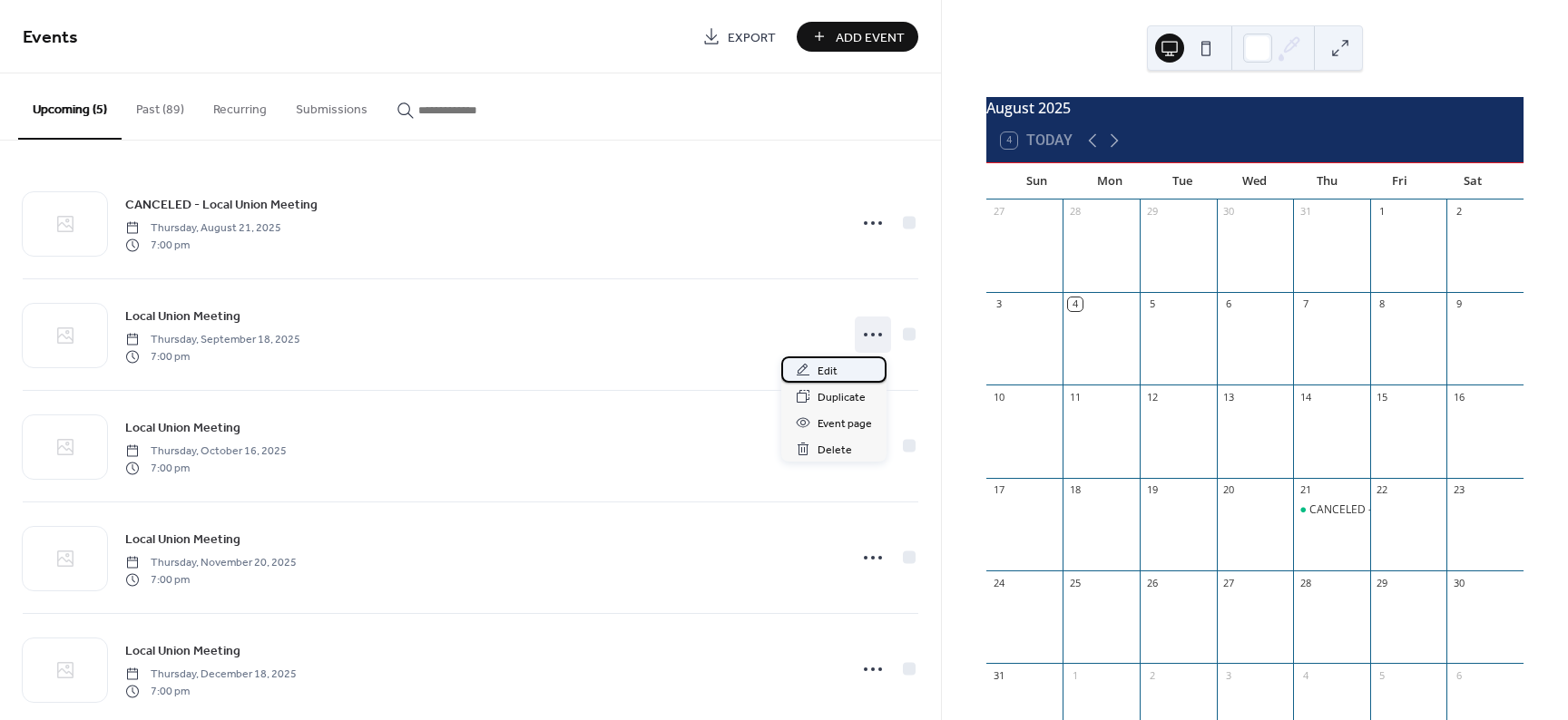 click on "Edit" at bounding box center (834, 369) 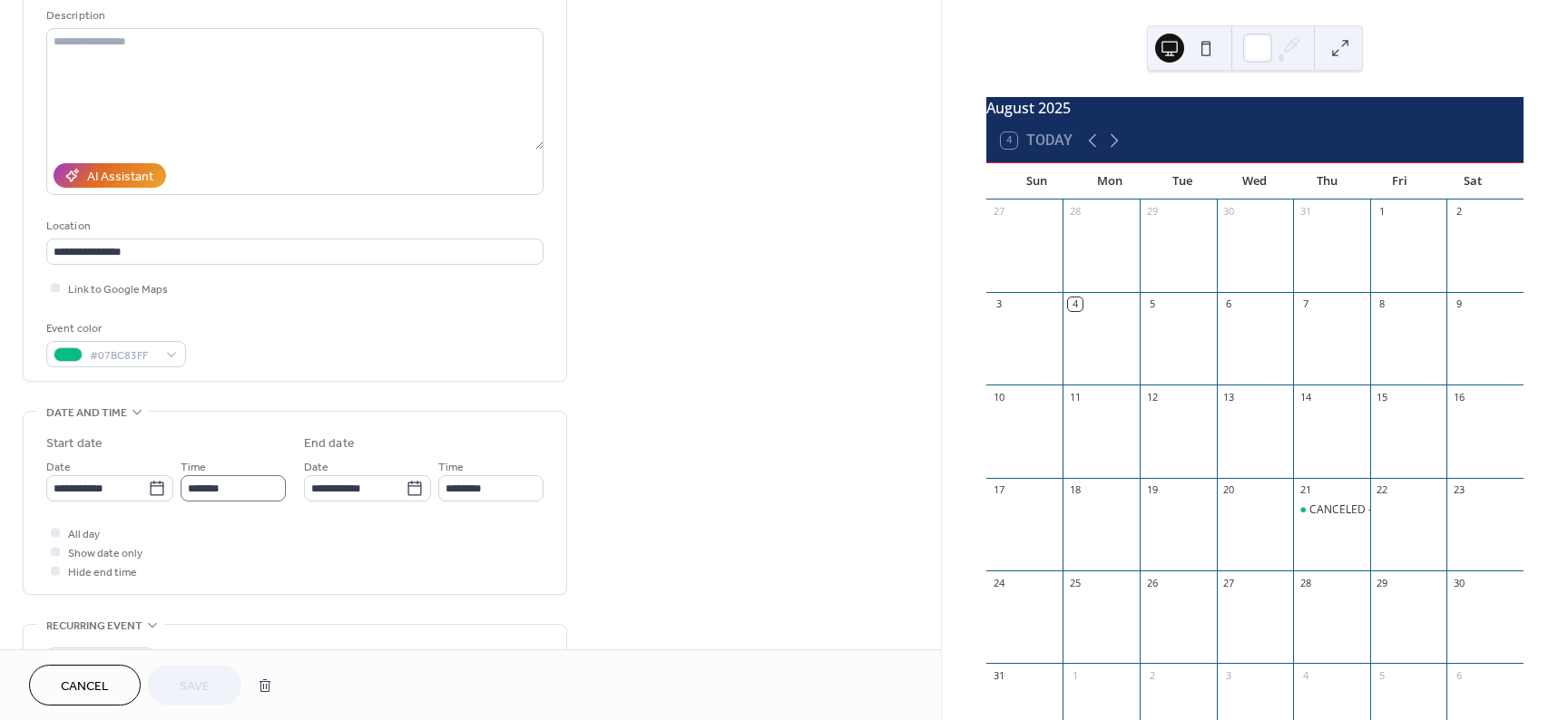 scroll, scrollTop: 181, scrollLeft: 0, axis: vertical 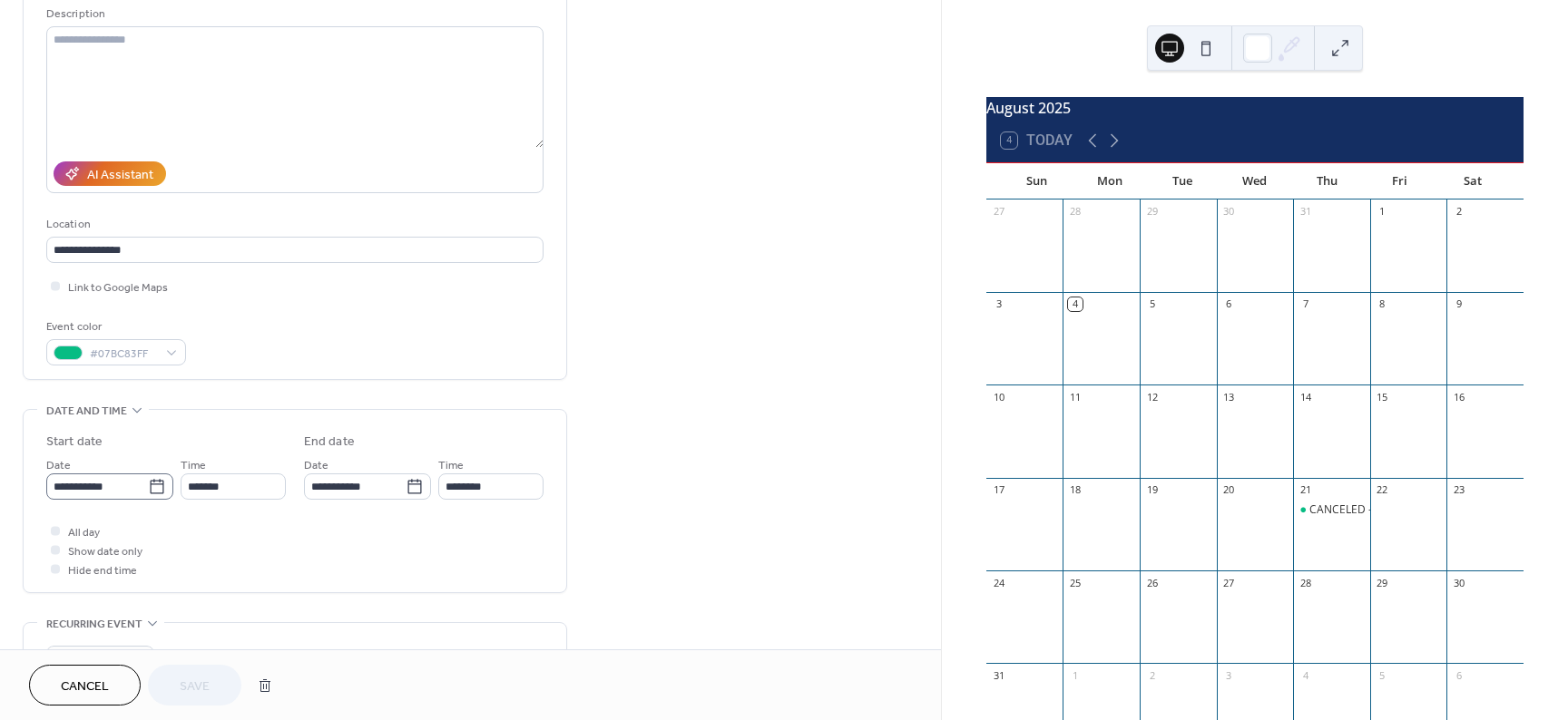 click on "**********" at bounding box center [784, 360] 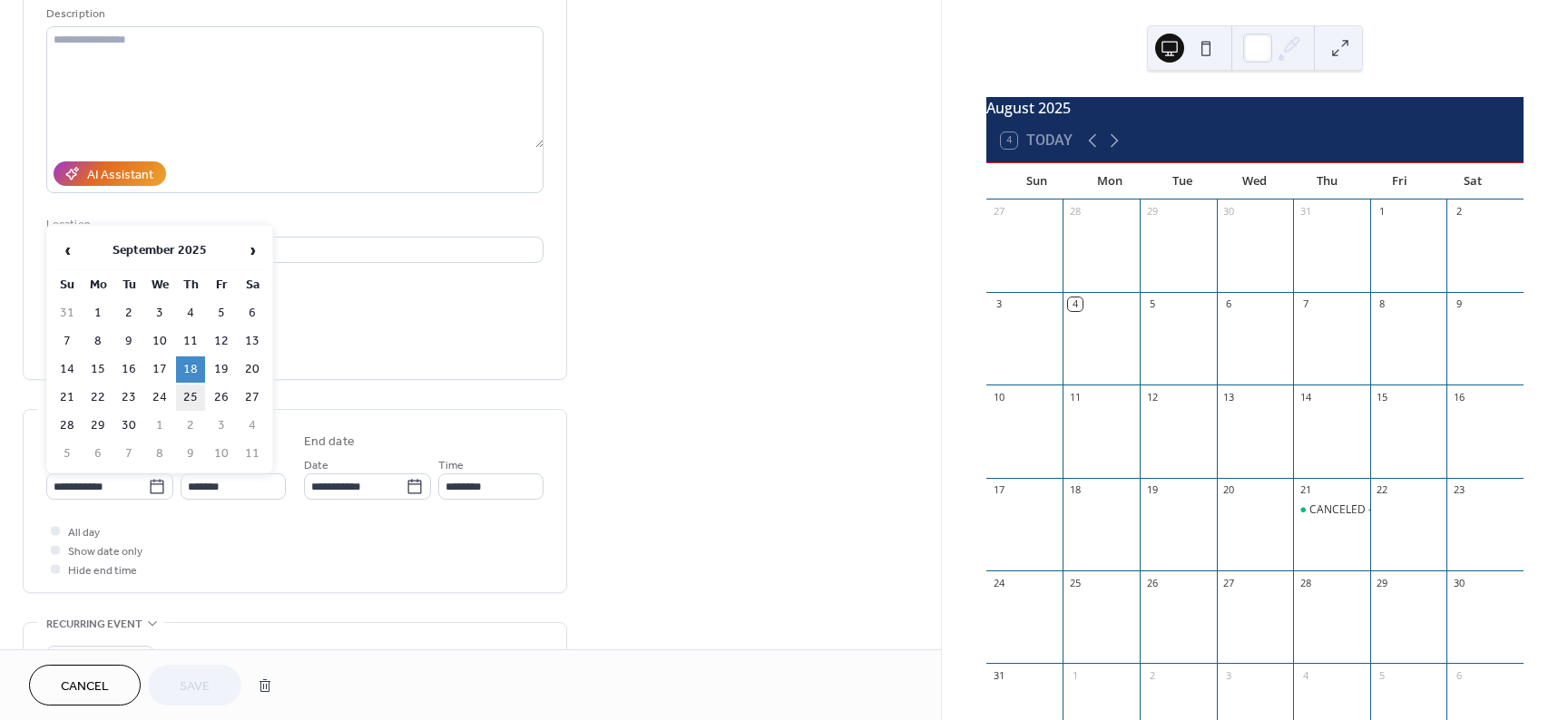 click on "25" at bounding box center (191, 397) 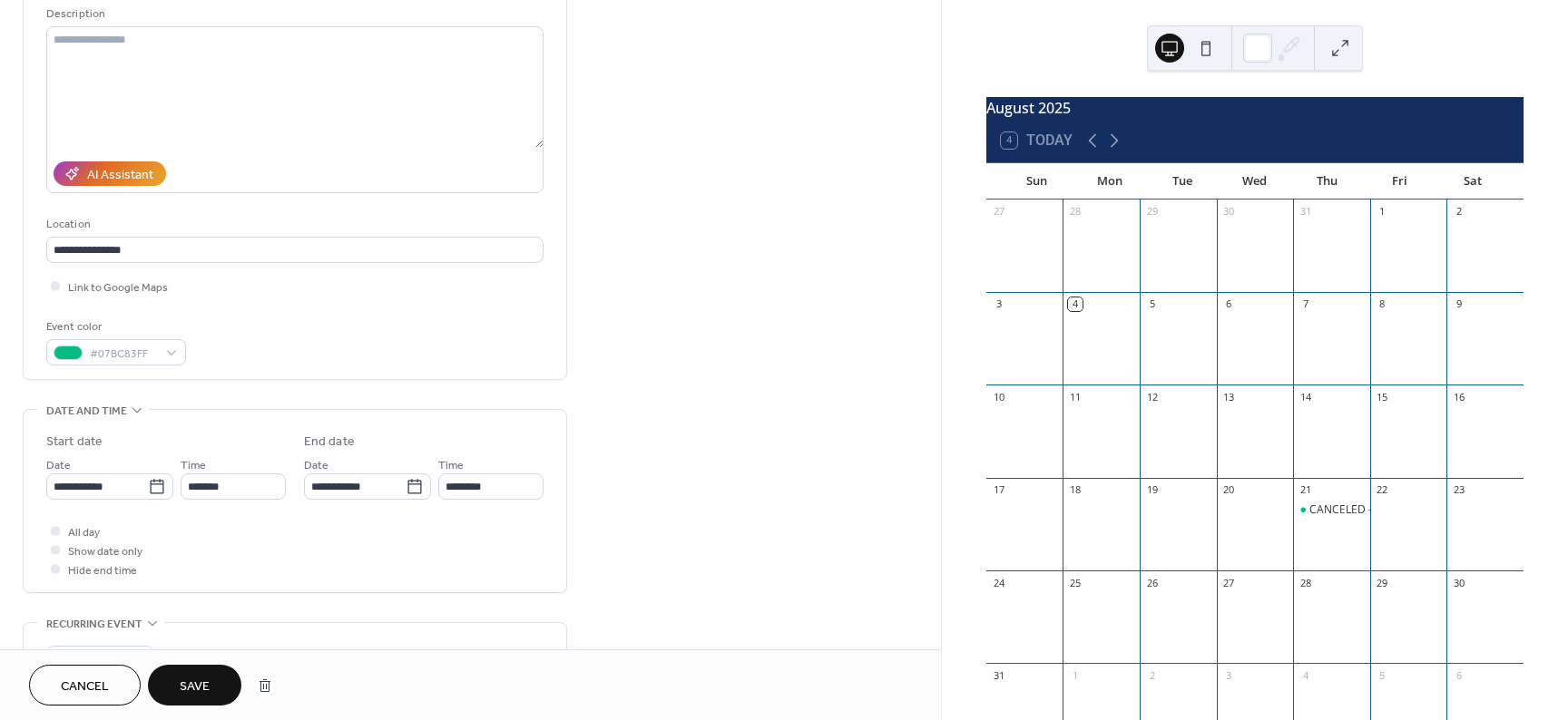 click on "Save" at bounding box center [194, 685] 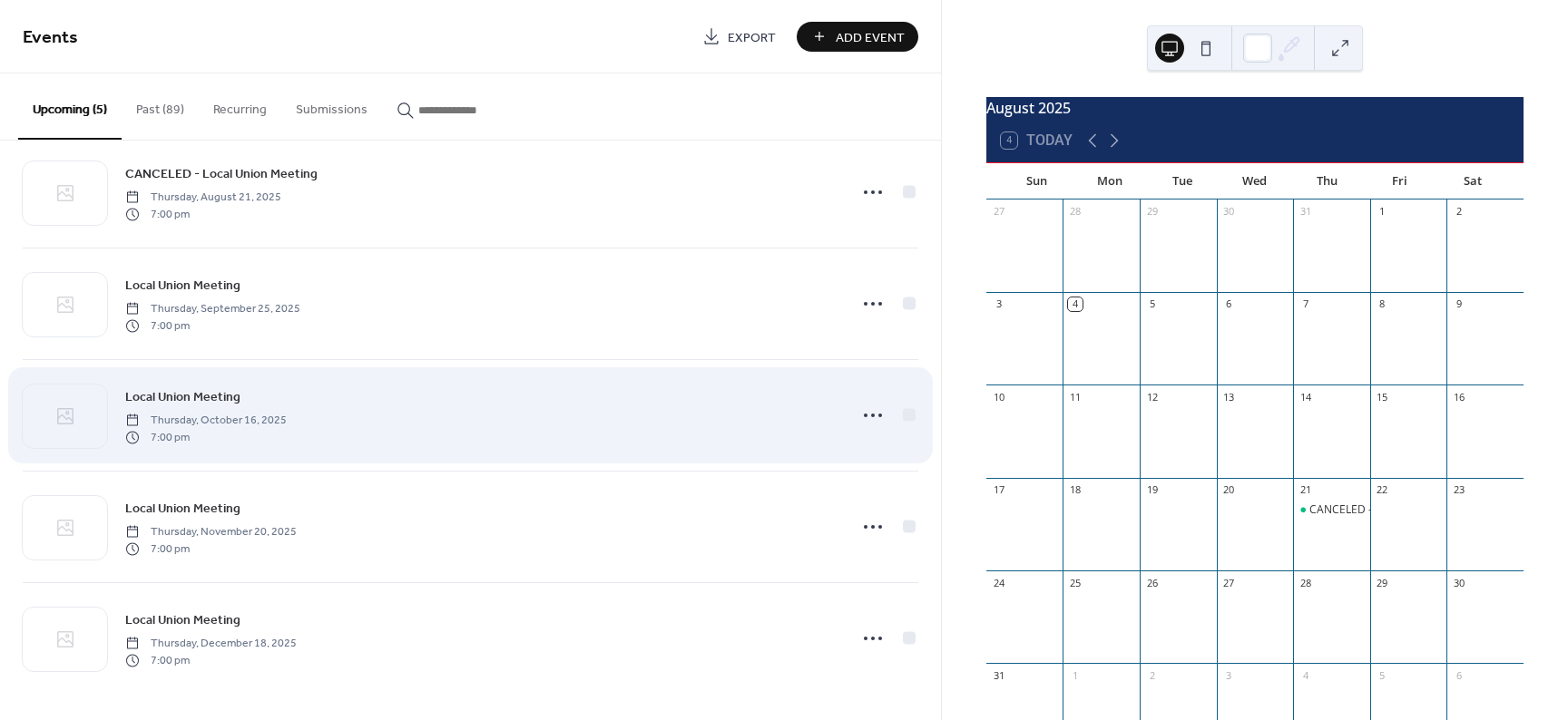 scroll, scrollTop: 32, scrollLeft: 0, axis: vertical 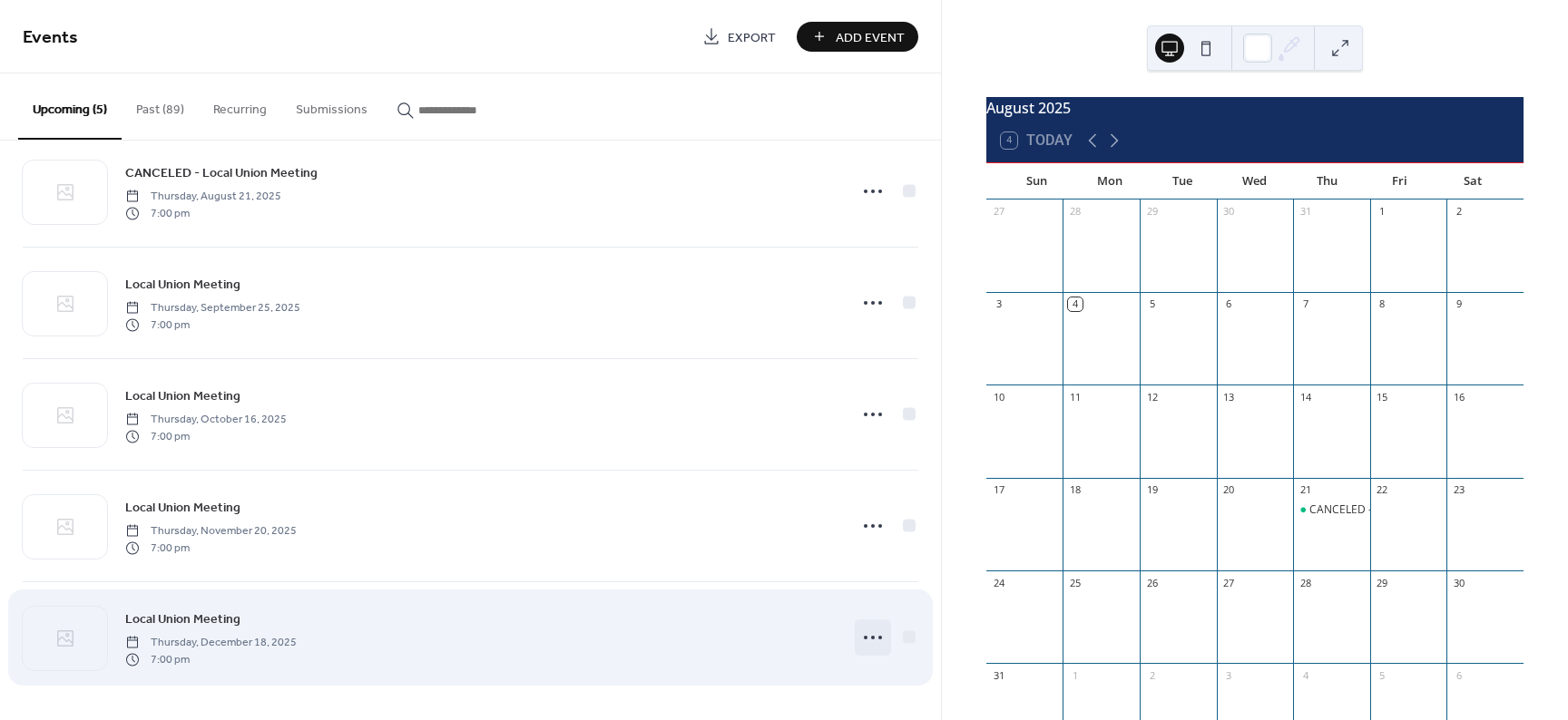click 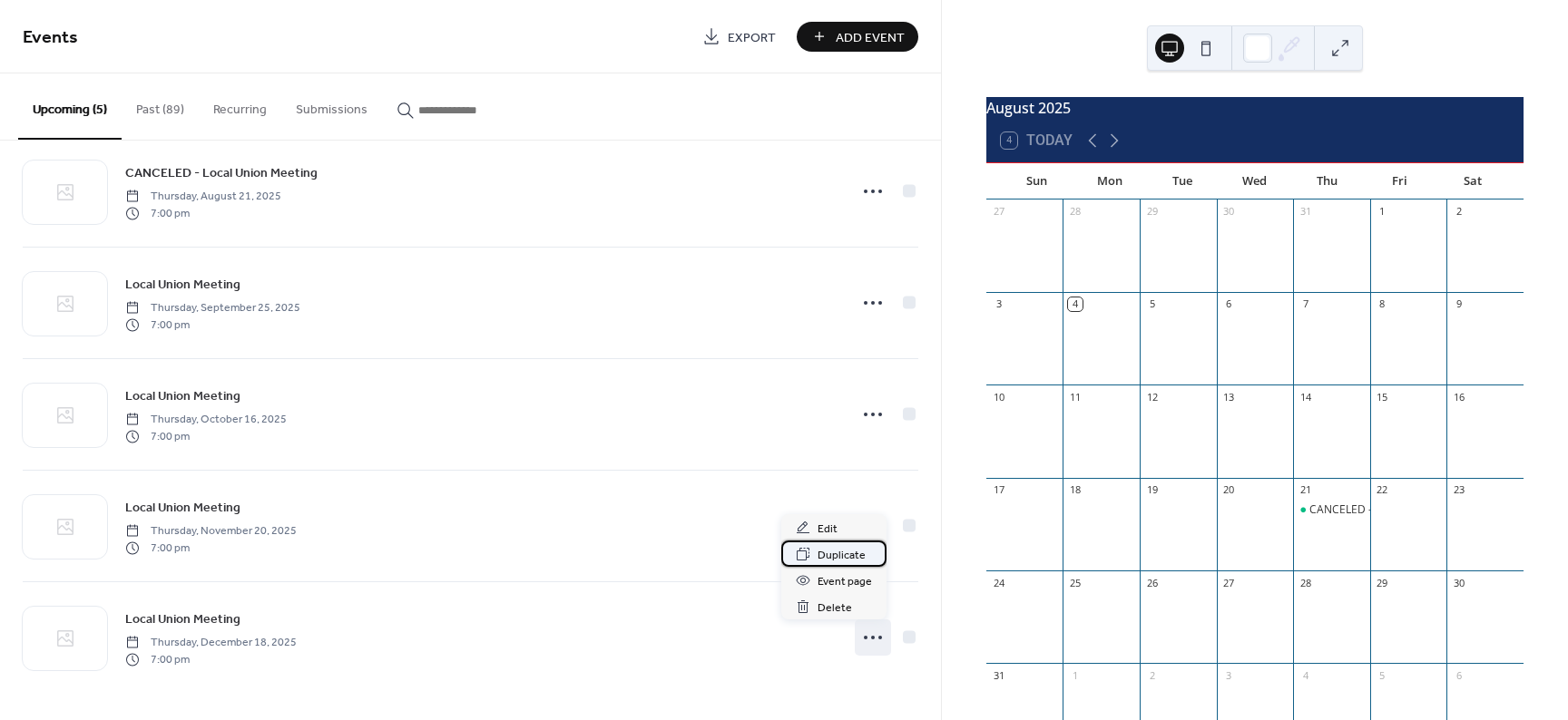 click on "Duplicate" at bounding box center (841, 555) 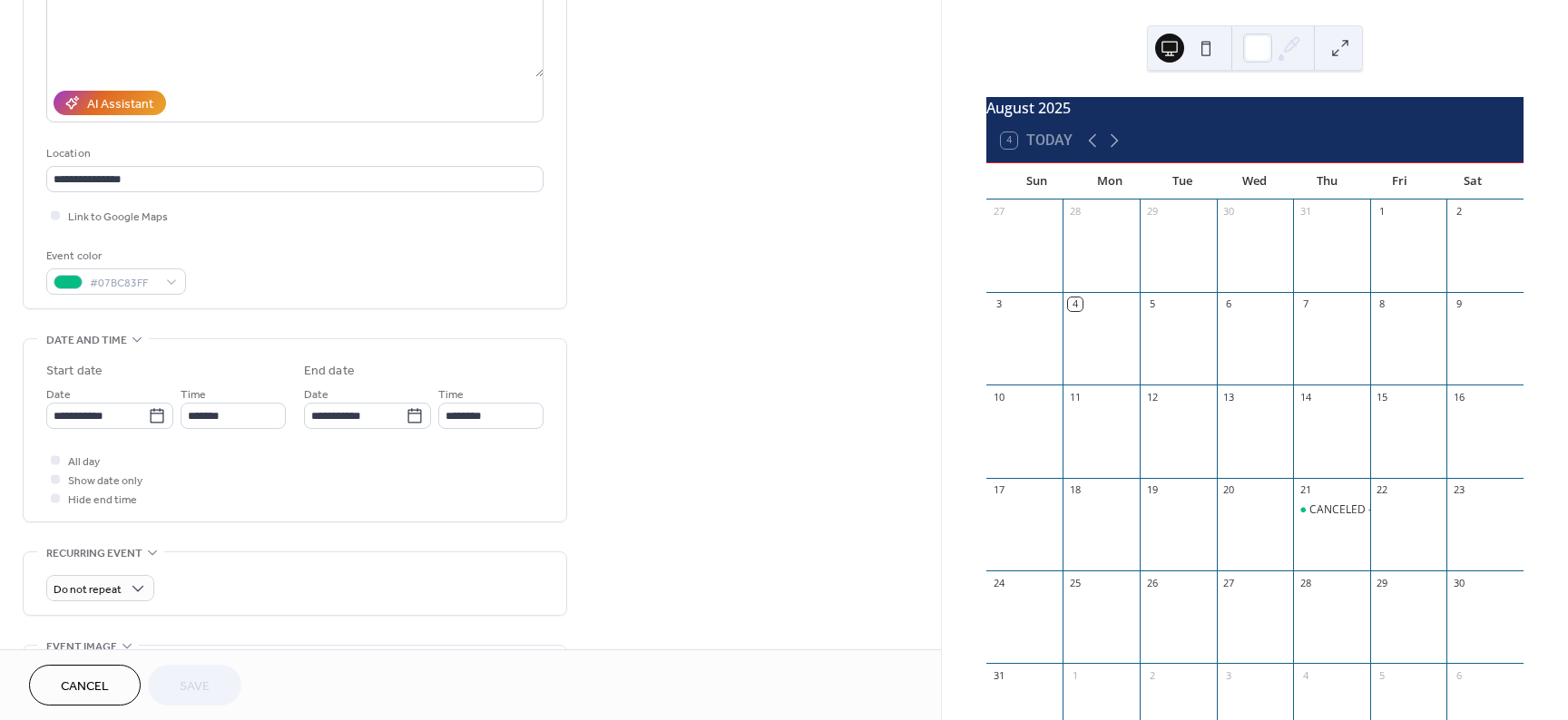 scroll, scrollTop: 272, scrollLeft: 0, axis: vertical 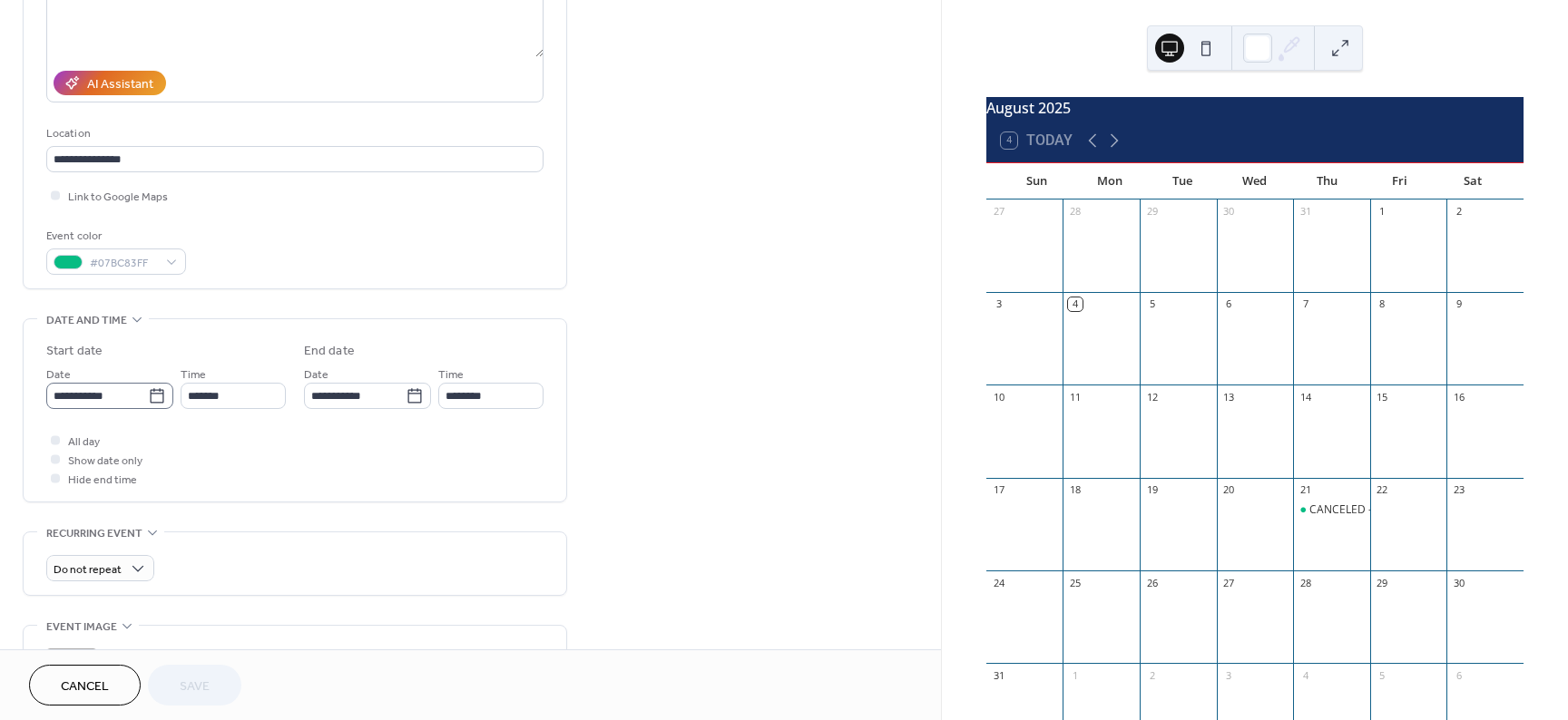 click 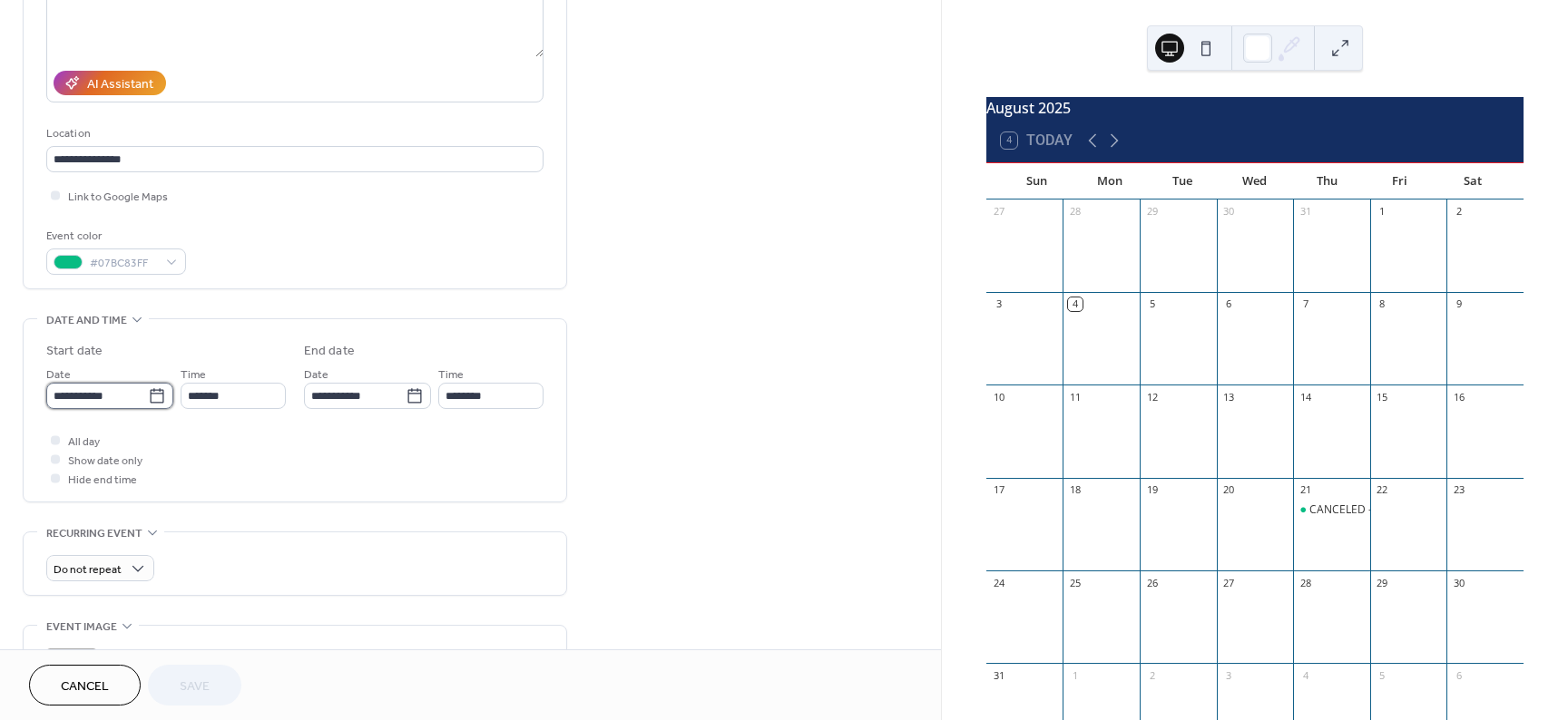 click on "**********" at bounding box center [97, 395] 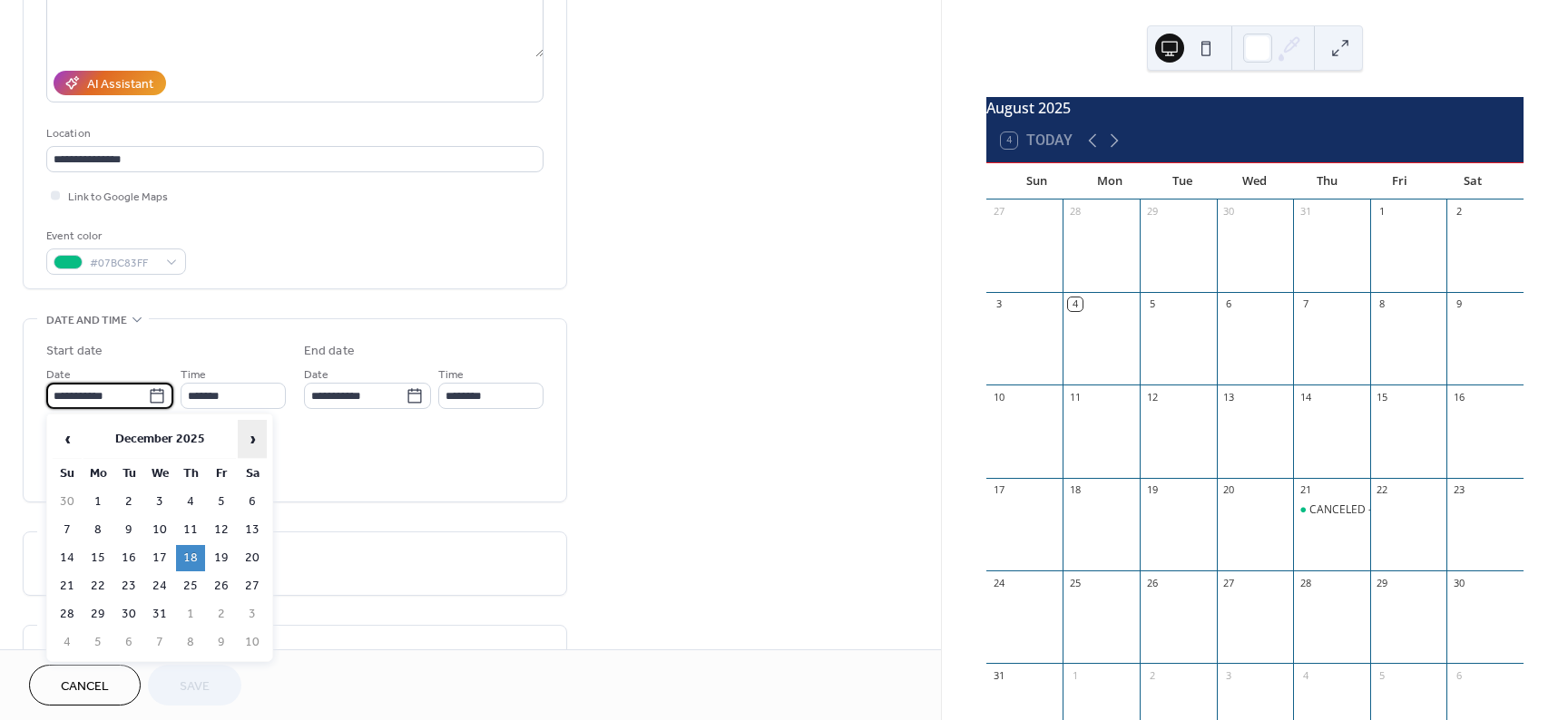 click on "›" at bounding box center (252, 439) 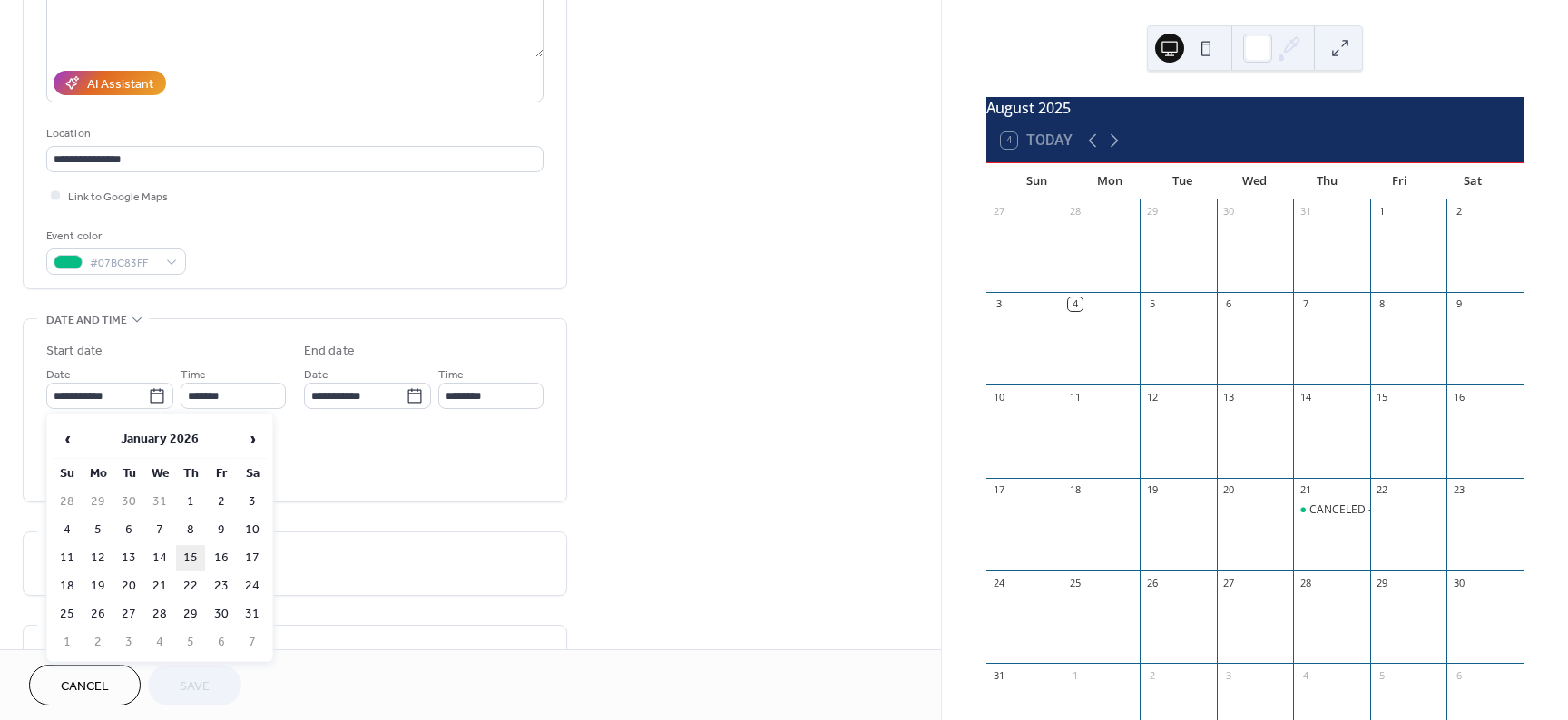 click on "15" at bounding box center (191, 558) 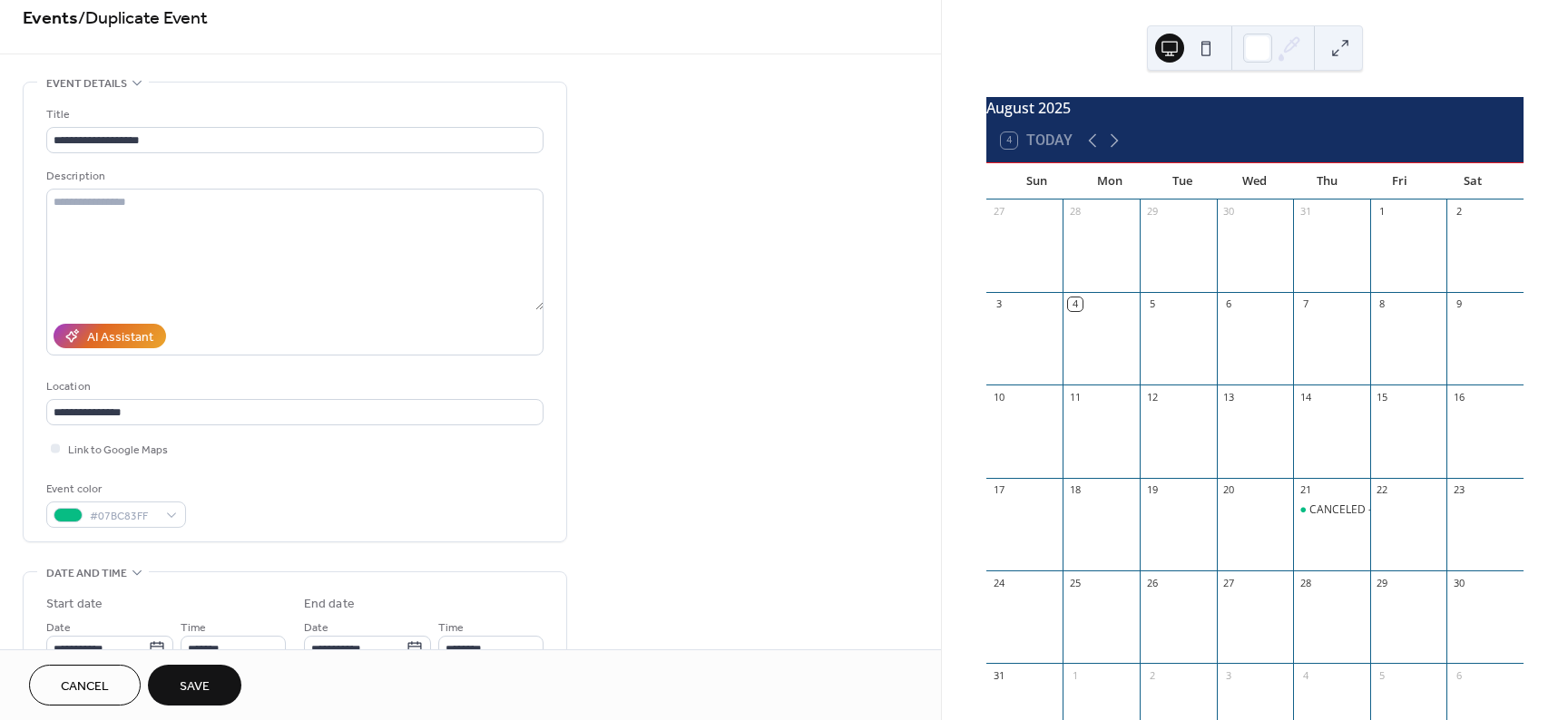 scroll, scrollTop: 12, scrollLeft: 0, axis: vertical 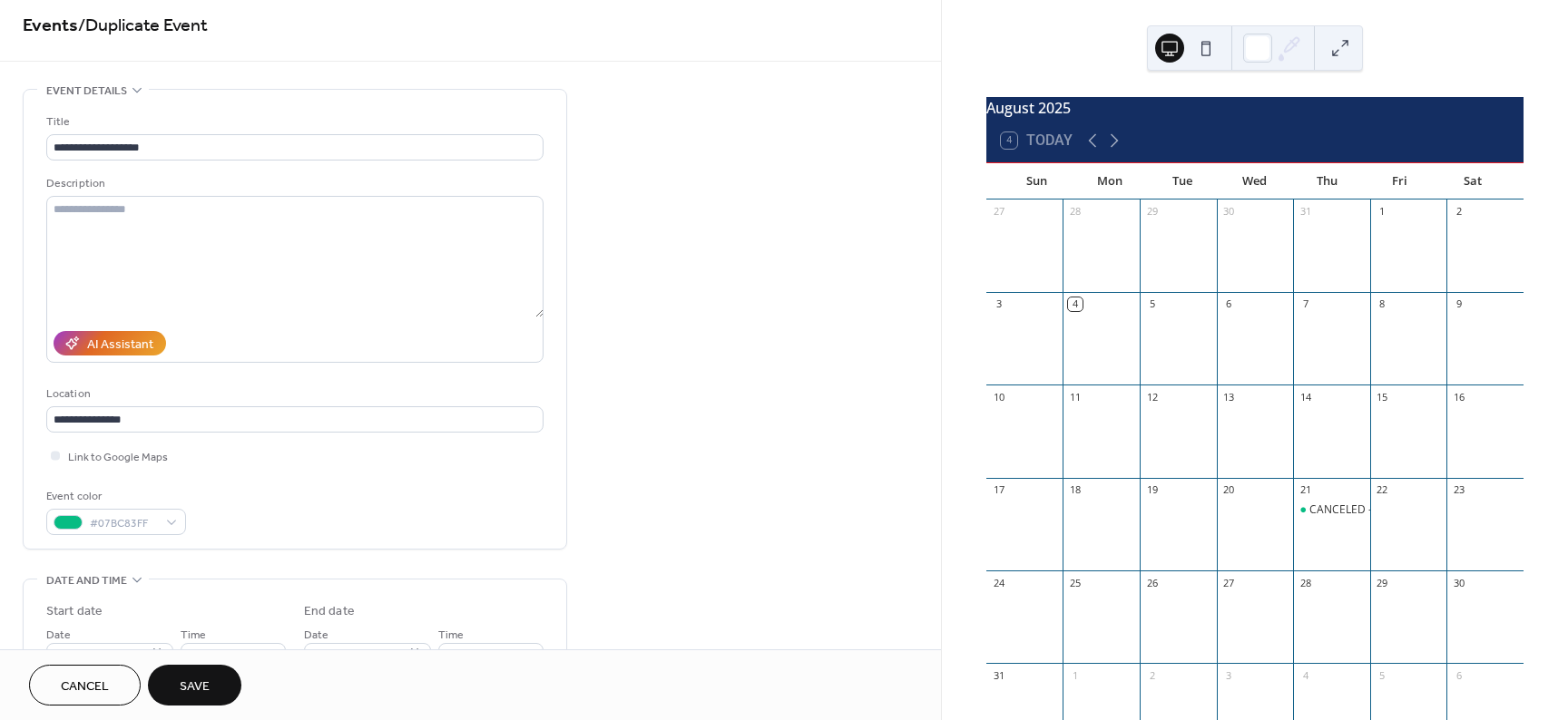 click on "Save" at bounding box center (194, 686) 